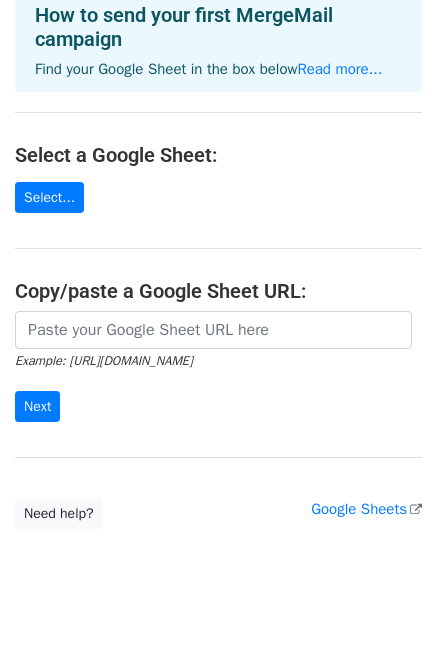 scroll, scrollTop: 0, scrollLeft: 0, axis: both 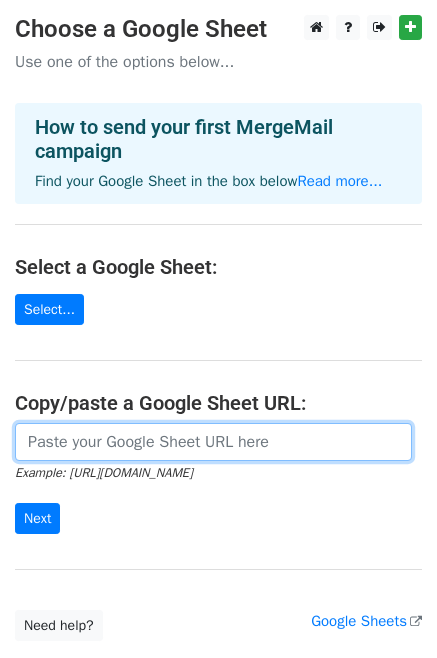 click at bounding box center (213, 442) 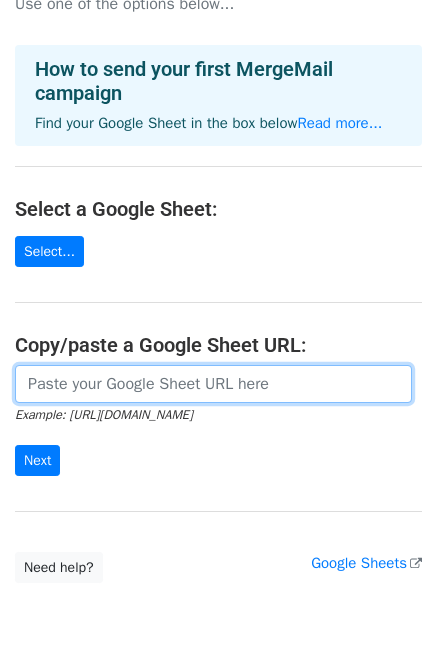scroll, scrollTop: 140, scrollLeft: 0, axis: vertical 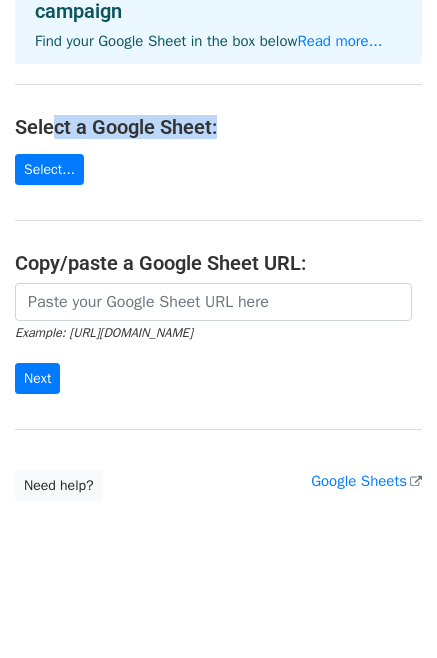 drag, startPoint x: 48, startPoint y: 129, endPoint x: 228, endPoint y: 133, distance: 180.04443 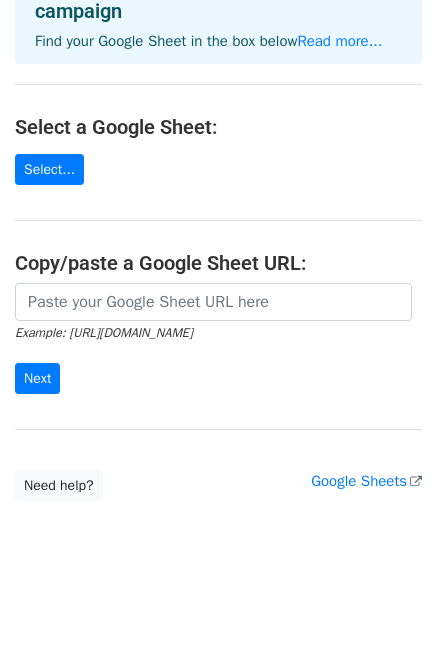 click on "Choose a Google Sheet
Use one of the options below...
How to send your first MergeMail campaign
Find your Google Sheet in the box below  Read more...
Select a Google Sheet:
Select...
Copy/paste a Google Sheet URL:
Example:
https://docs.google.com/spreadsheets/d/abc/edit
Next
Google Sheets
Need help?
Help
×
Why do I need to copy/paste a Google Sheet URL?
Normally, MergeMail would show you a list of your Google Sheets to choose from, but because you didn't allow MergeMail access to your Google Drive, it cannot show you a list of your Google Sheets. You can read more about permissions in our  support pages .
If you'd like to see a list of your Google Sheets, you'll need to  sign out of MergeMail  and then sign back in and allow access to your Google Drive.
Are your recipients in a CSV or Excel file?
Import your CSV or Excel file into a Google Sheet  then try again.
Read our" at bounding box center (218, 188) 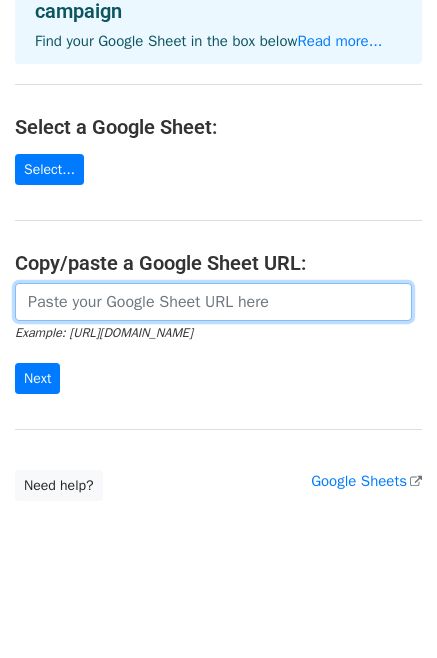 click at bounding box center (213, 302) 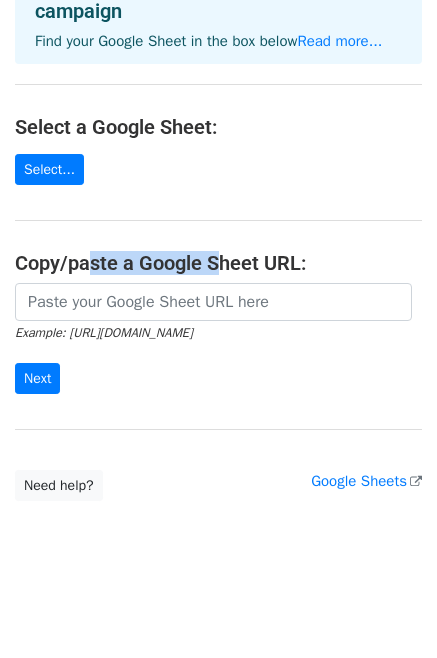 drag, startPoint x: 84, startPoint y: 259, endPoint x: 222, endPoint y: 270, distance: 138.43771 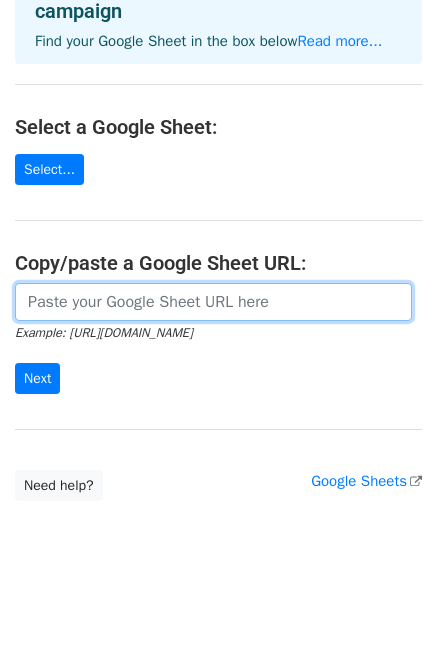 click at bounding box center (213, 302) 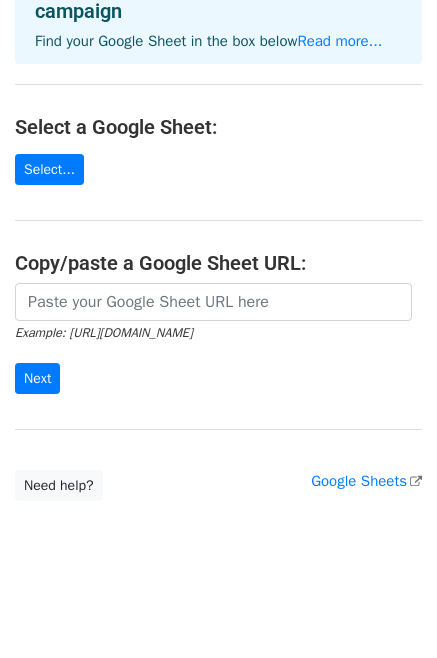 drag, startPoint x: 140, startPoint y: 304, endPoint x: 188, endPoint y: 192, distance: 121.85237 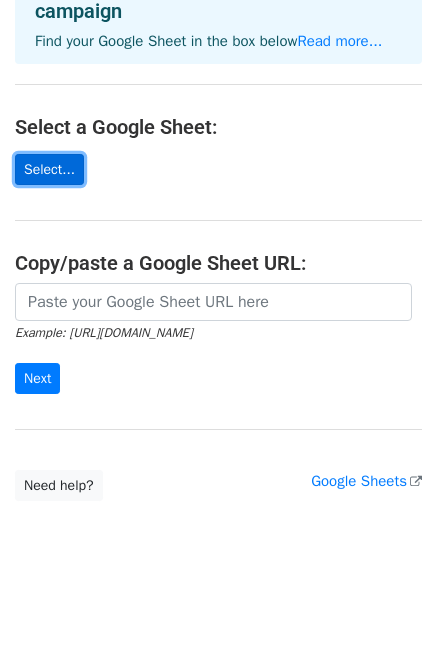 click on "Select..." at bounding box center (49, 169) 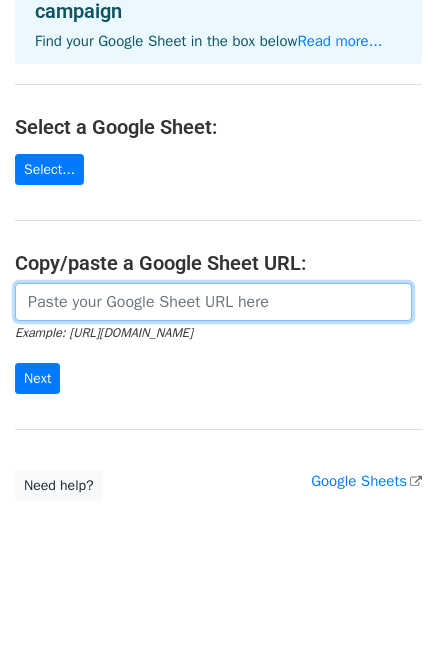click at bounding box center (213, 302) 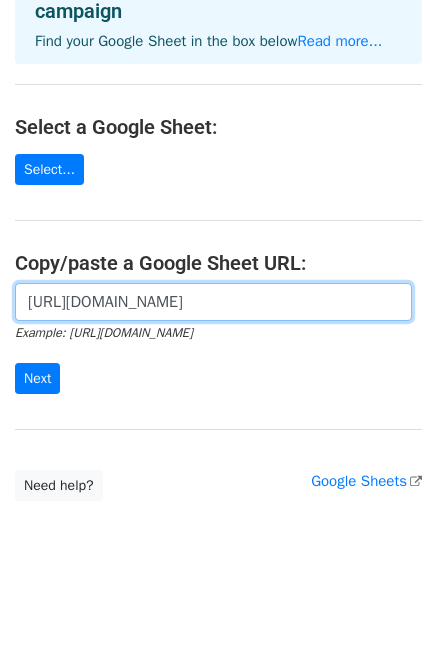 drag, startPoint x: 367, startPoint y: 299, endPoint x: -28, endPoint y: 299, distance: 395 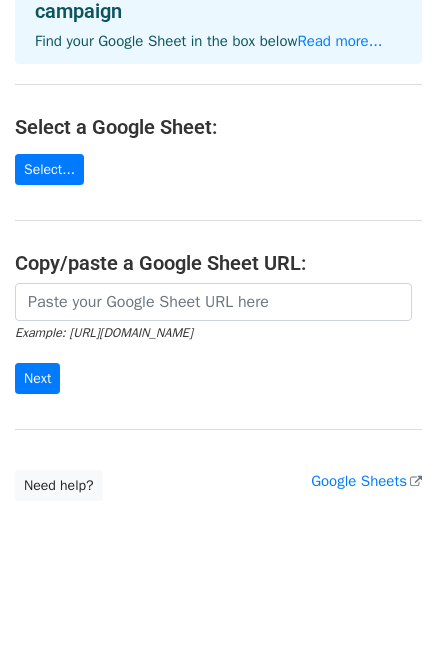 drag, startPoint x: 65, startPoint y: 330, endPoint x: 286, endPoint y: 344, distance: 221.443 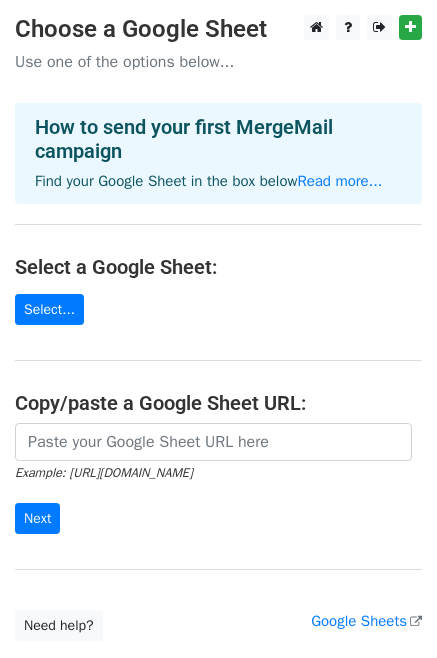 click on "Use one of the options below..." at bounding box center [218, 62] 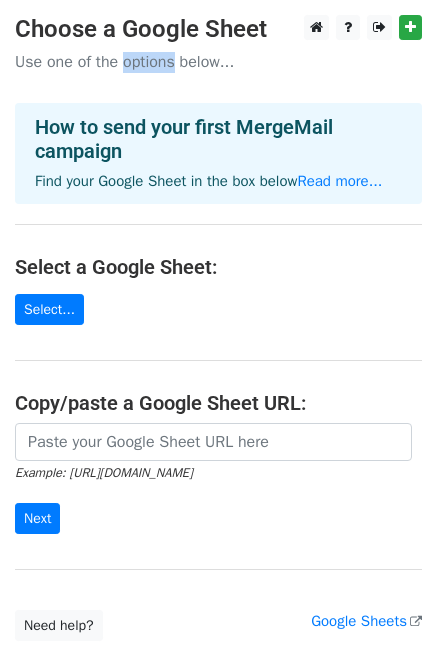 drag, startPoint x: 122, startPoint y: 67, endPoint x: 176, endPoint y: 63, distance: 54.147945 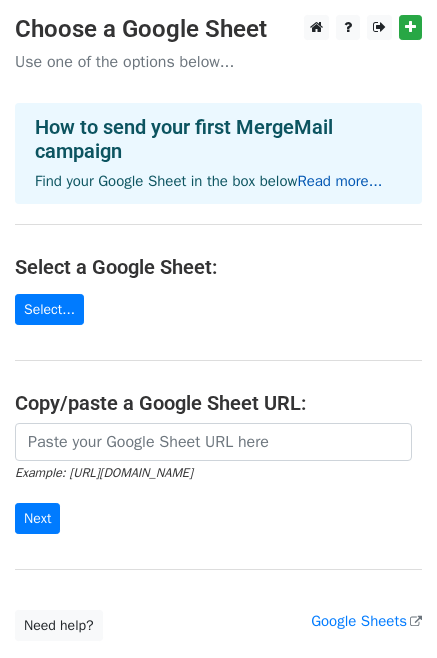 click on "Read more..." at bounding box center [339, 181] 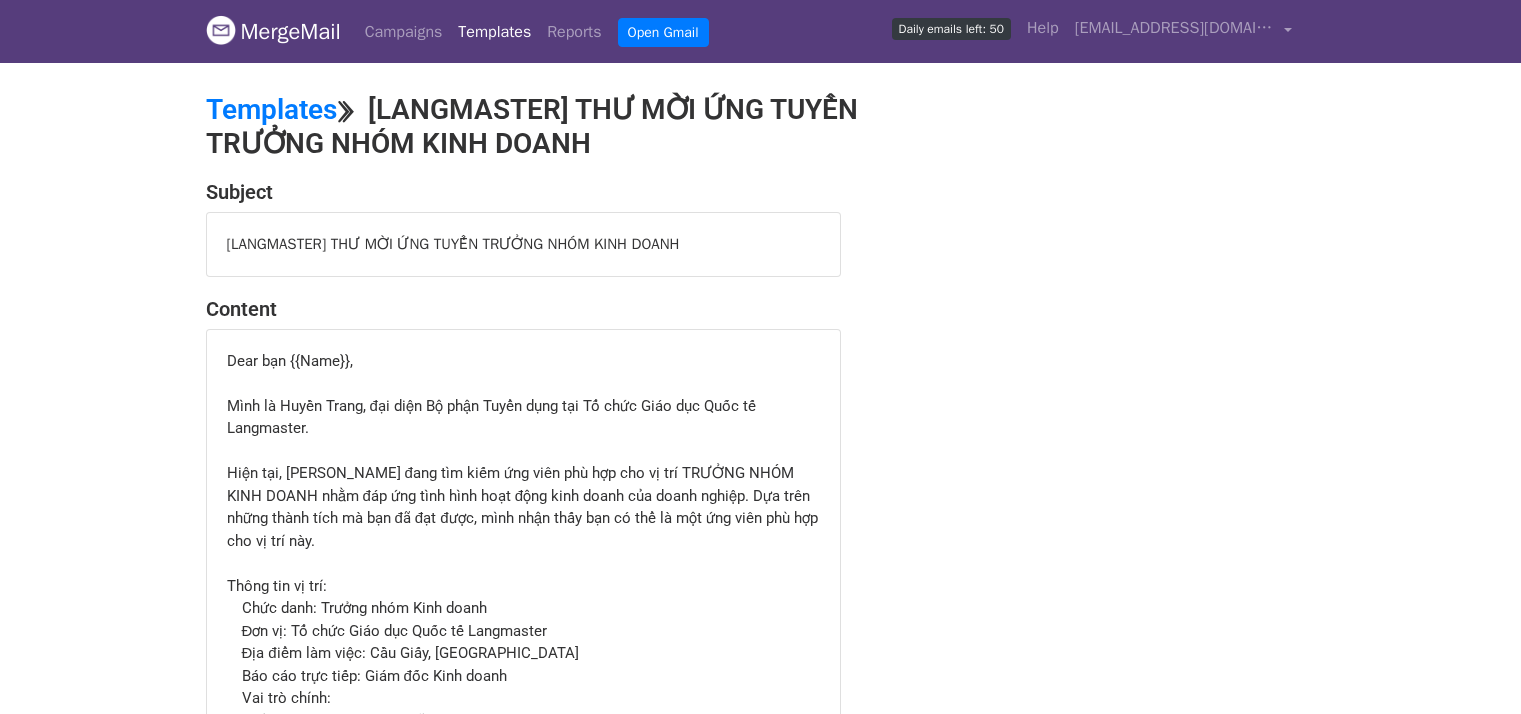 scroll, scrollTop: 0, scrollLeft: 0, axis: both 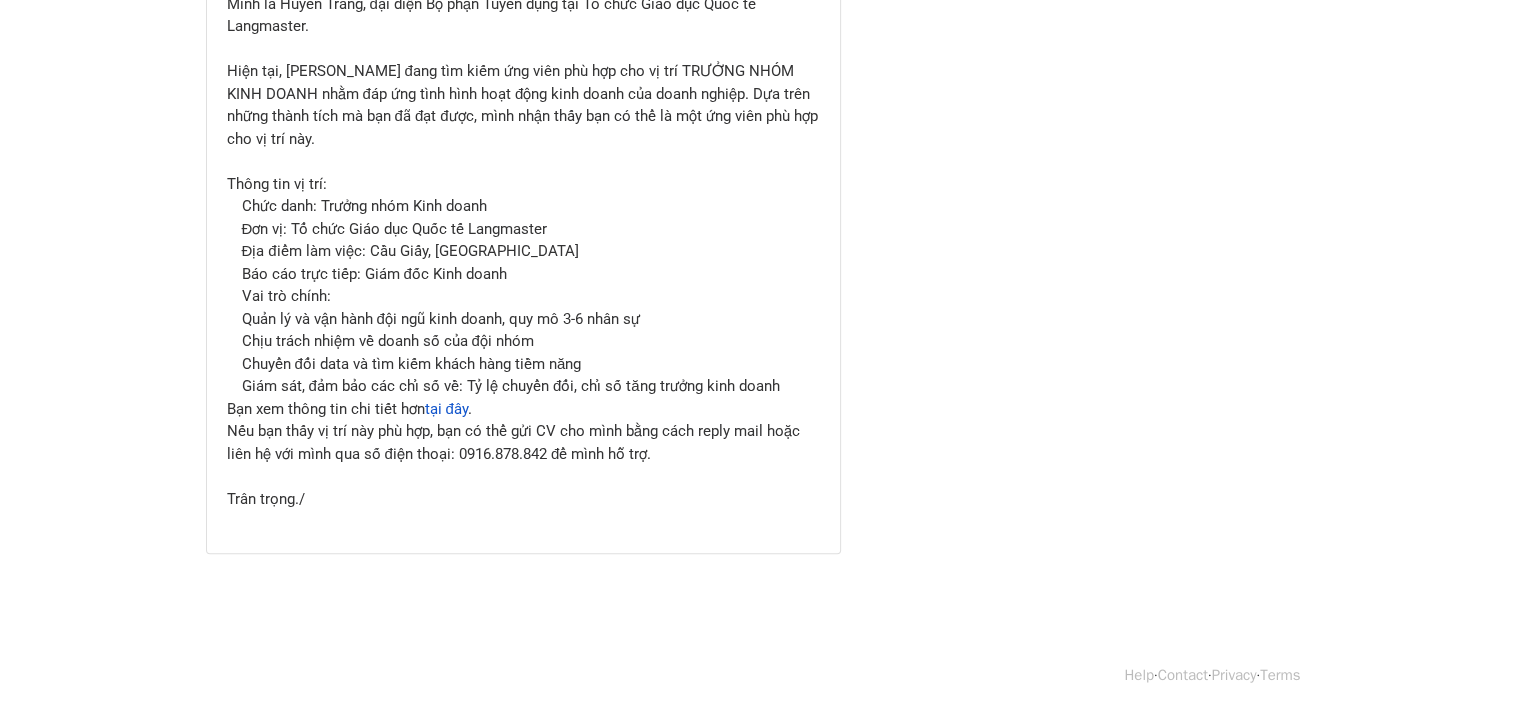 click on "Giám sát, đảm bảo các chỉ số về: Tỷ lệ chuyển đổi, chỉ số tăng trưởng kinh doanh" at bounding box center (531, 386) 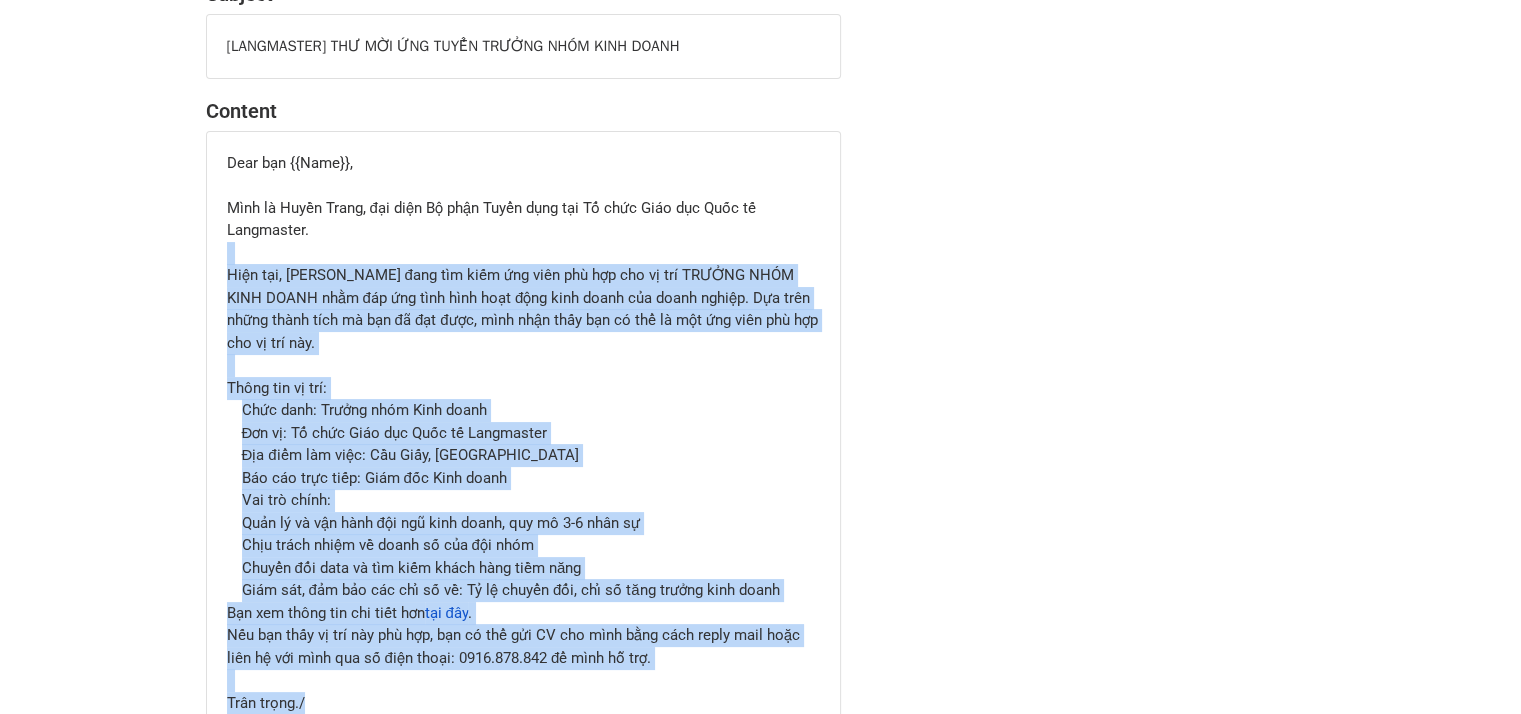 scroll, scrollTop: 202, scrollLeft: 0, axis: vertical 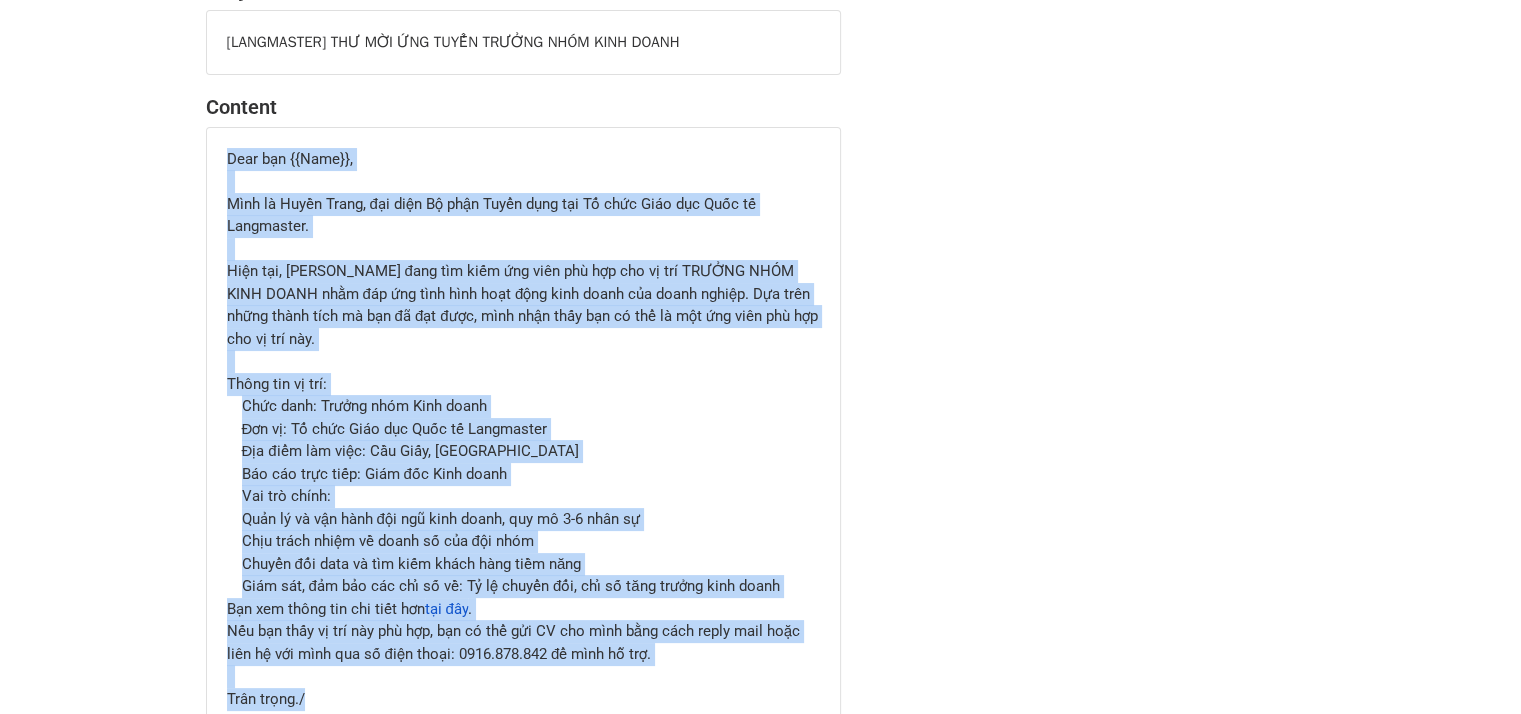 drag, startPoint x: 306, startPoint y: 490, endPoint x: 219, endPoint y: 154, distance: 347.0807 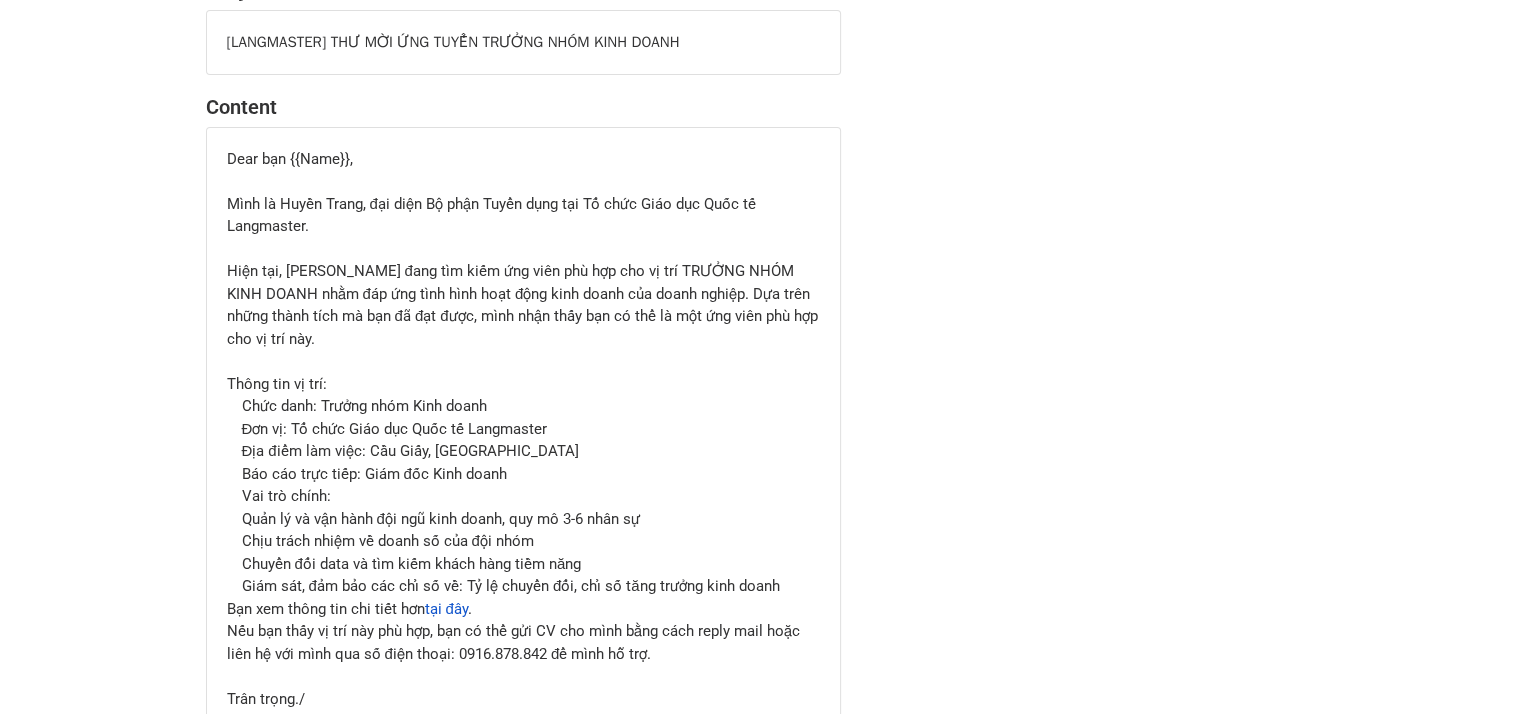 click on "Dear bạn {{Name}}," at bounding box center (523, 159) 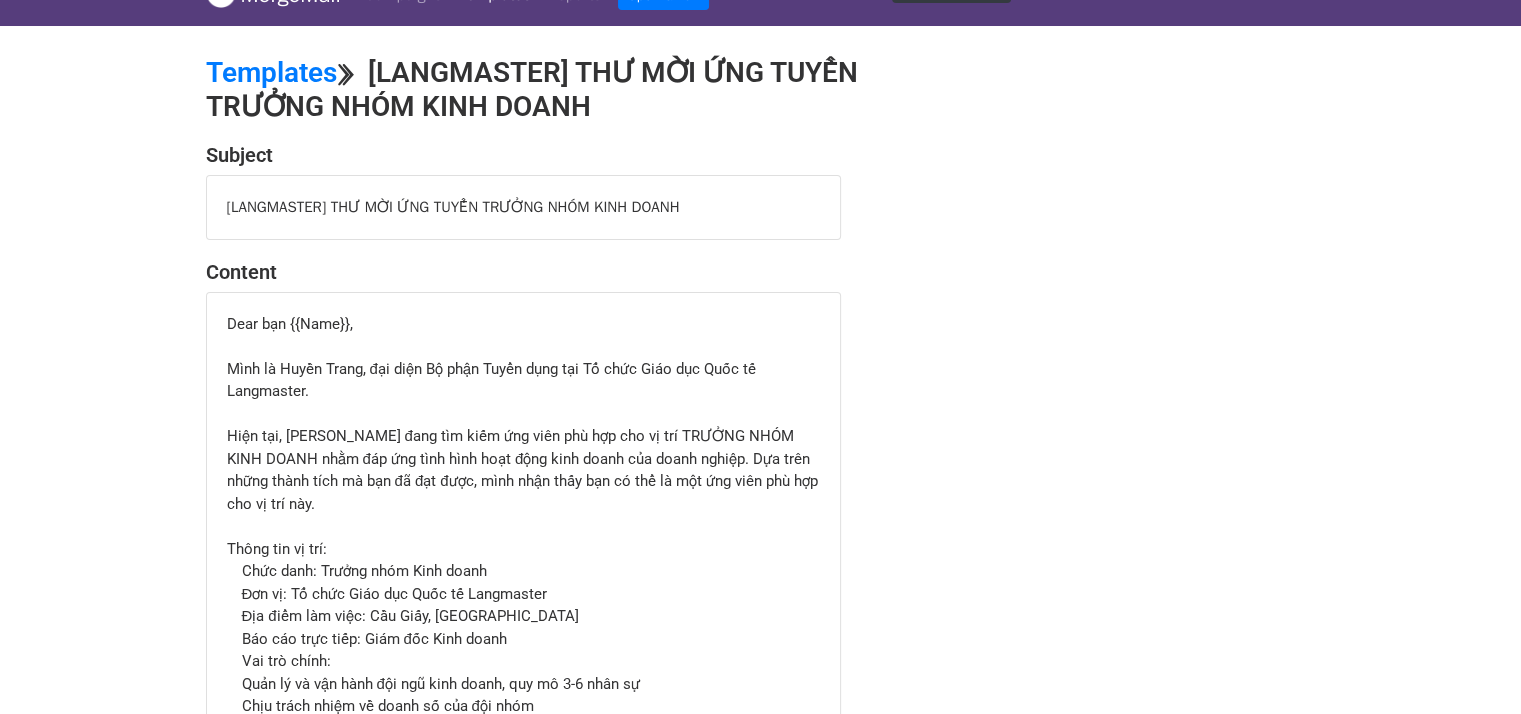 scroll, scrollTop: 0, scrollLeft: 0, axis: both 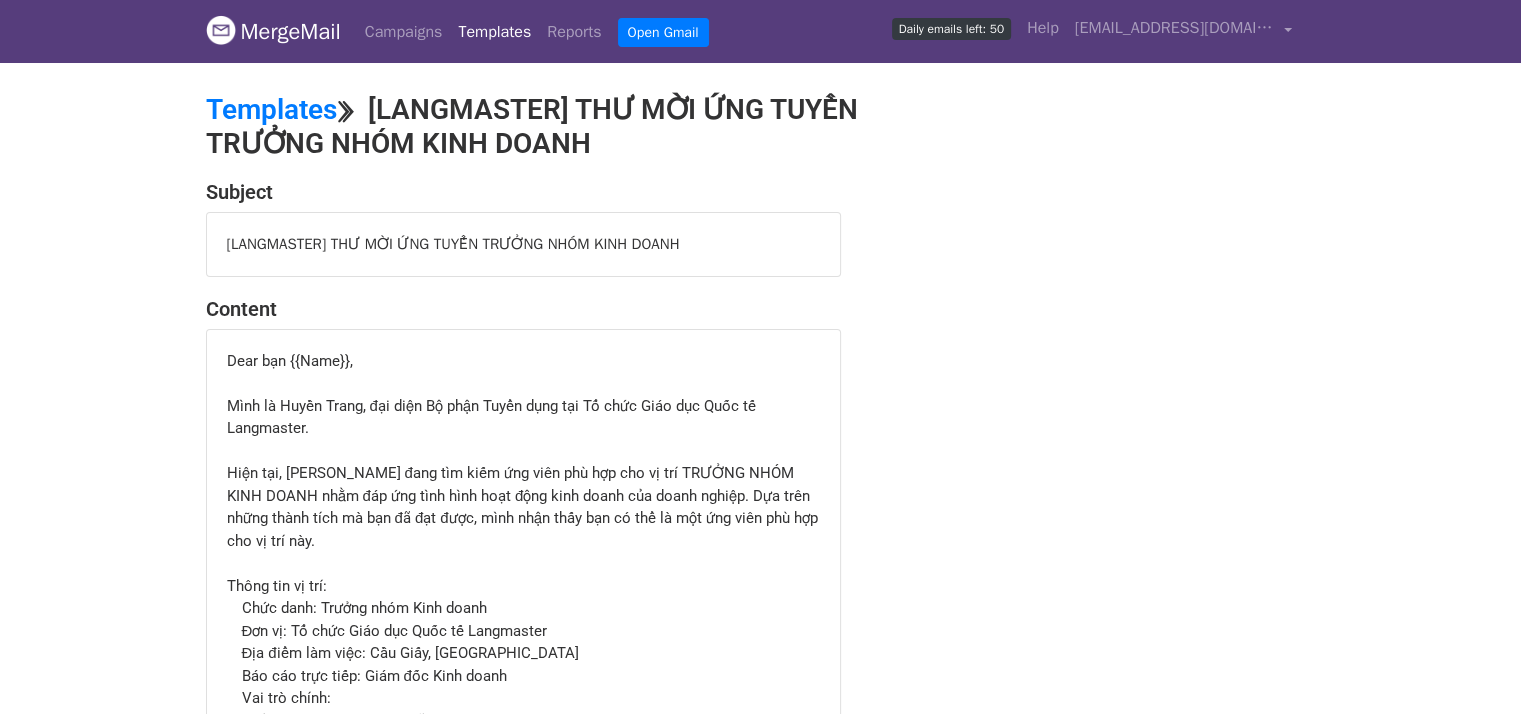 click on "[LANGMASTER] THƯ MỜI ỨNG TUYỂN TRƯỞNG NHÓM KINH DOANH" at bounding box center (523, 244) 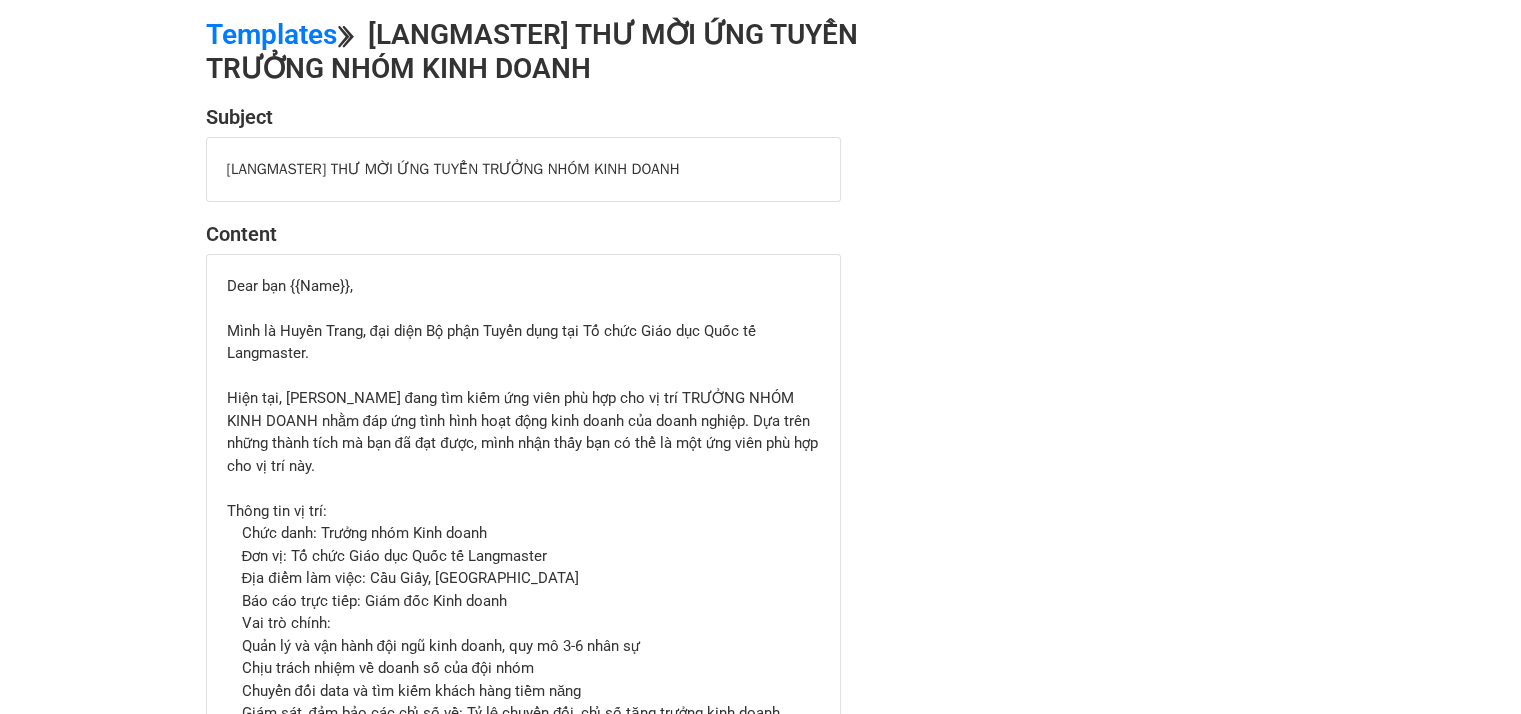 scroll, scrollTop: 72, scrollLeft: 0, axis: vertical 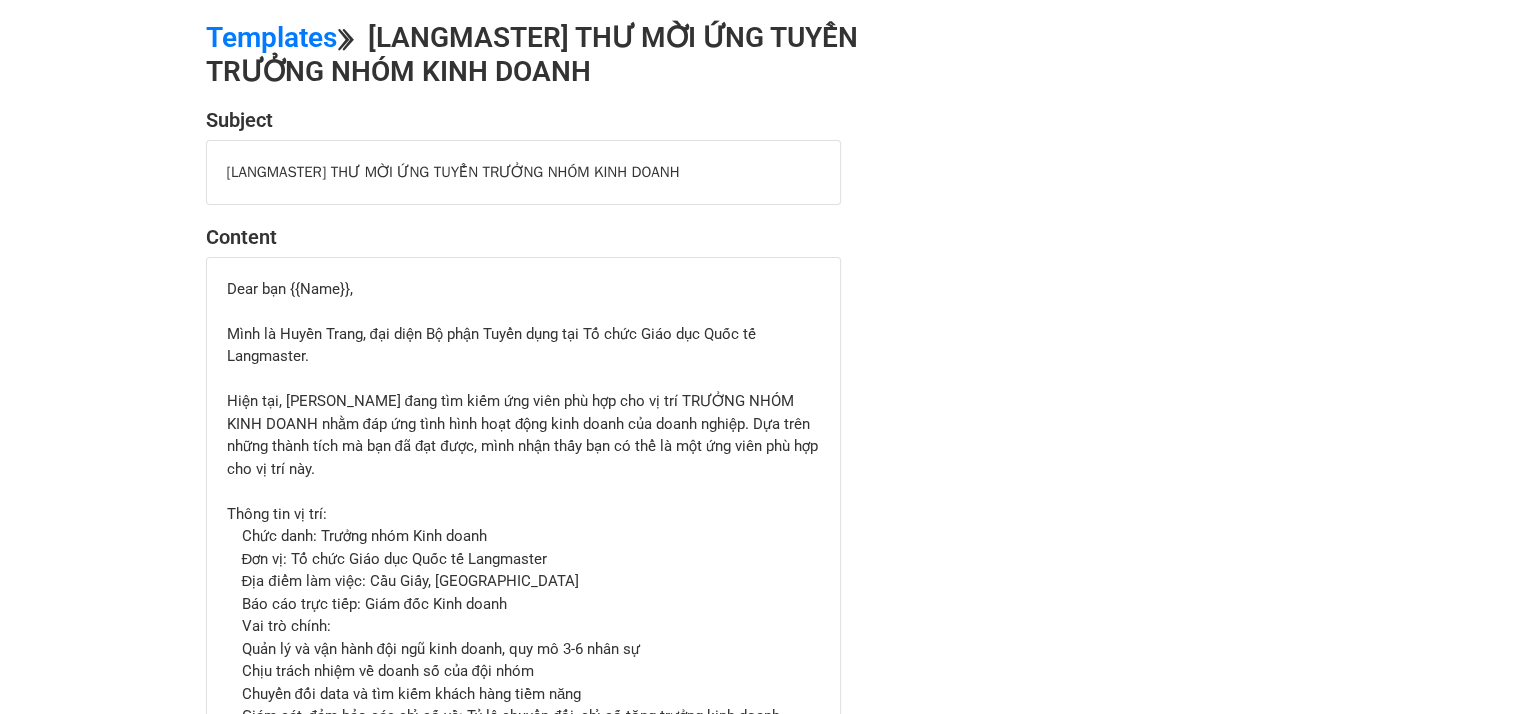 drag, startPoint x: 710, startPoint y: 171, endPoint x: 174, endPoint y: 177, distance: 536.03357 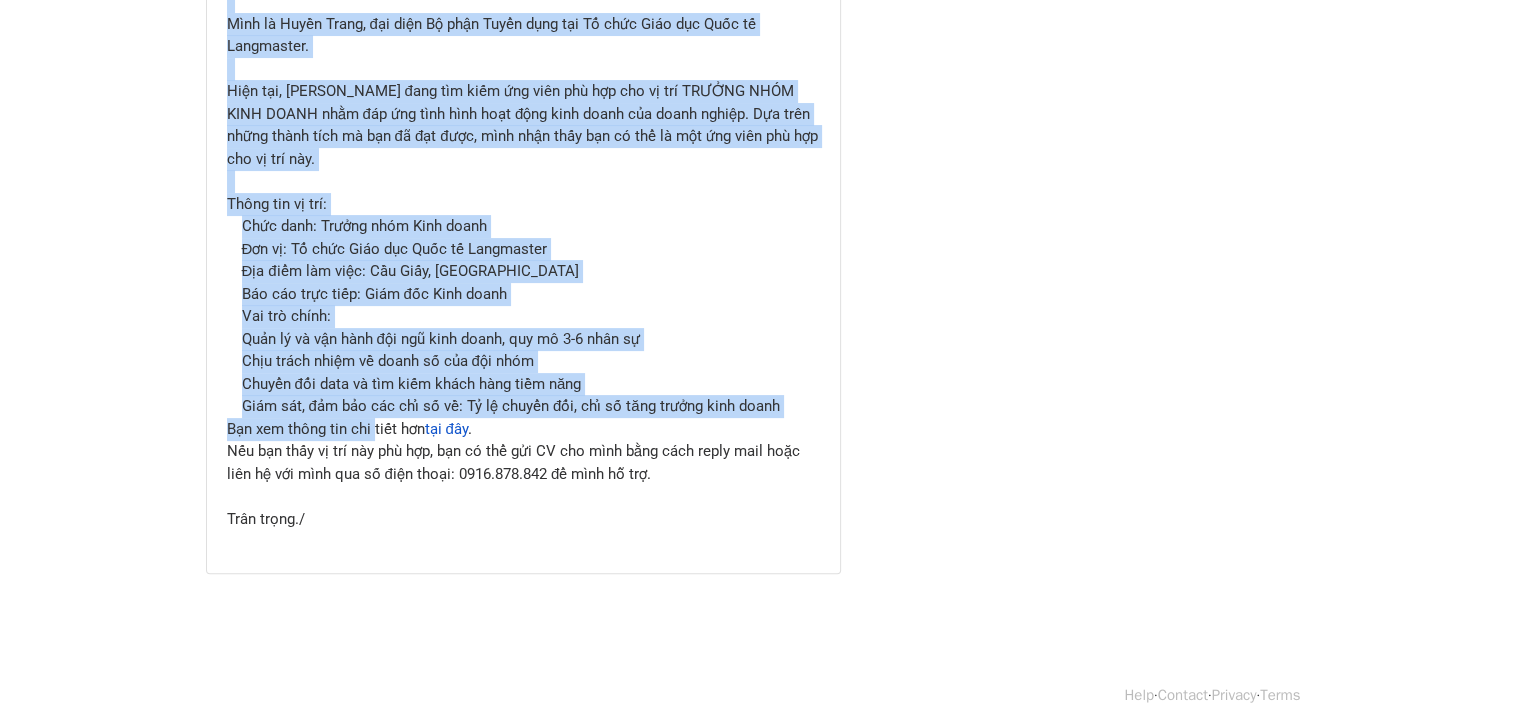 scroll, scrollTop: 302, scrollLeft: 0, axis: vertical 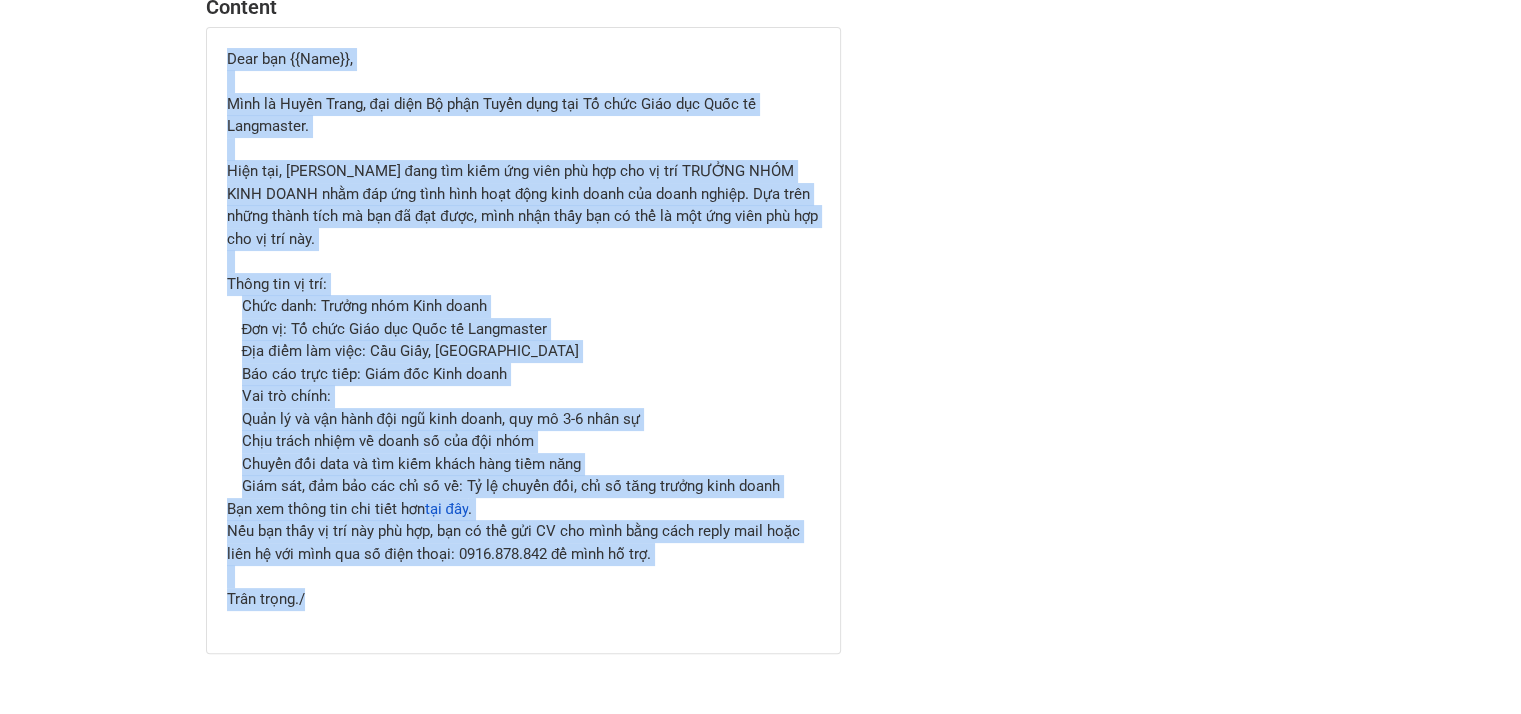 drag, startPoint x: 228, startPoint y: 284, endPoint x: 390, endPoint y: 589, distance: 345.35345 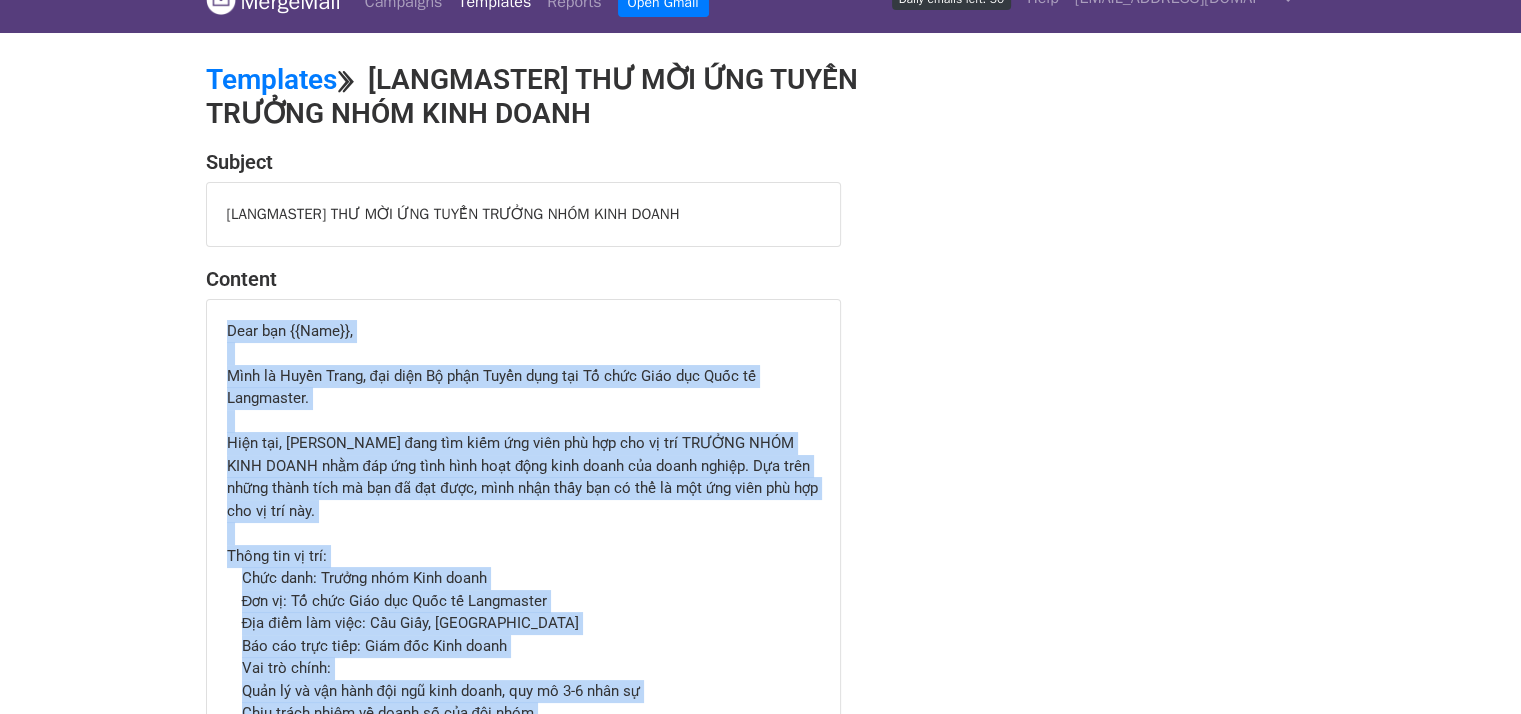 scroll, scrollTop: 0, scrollLeft: 0, axis: both 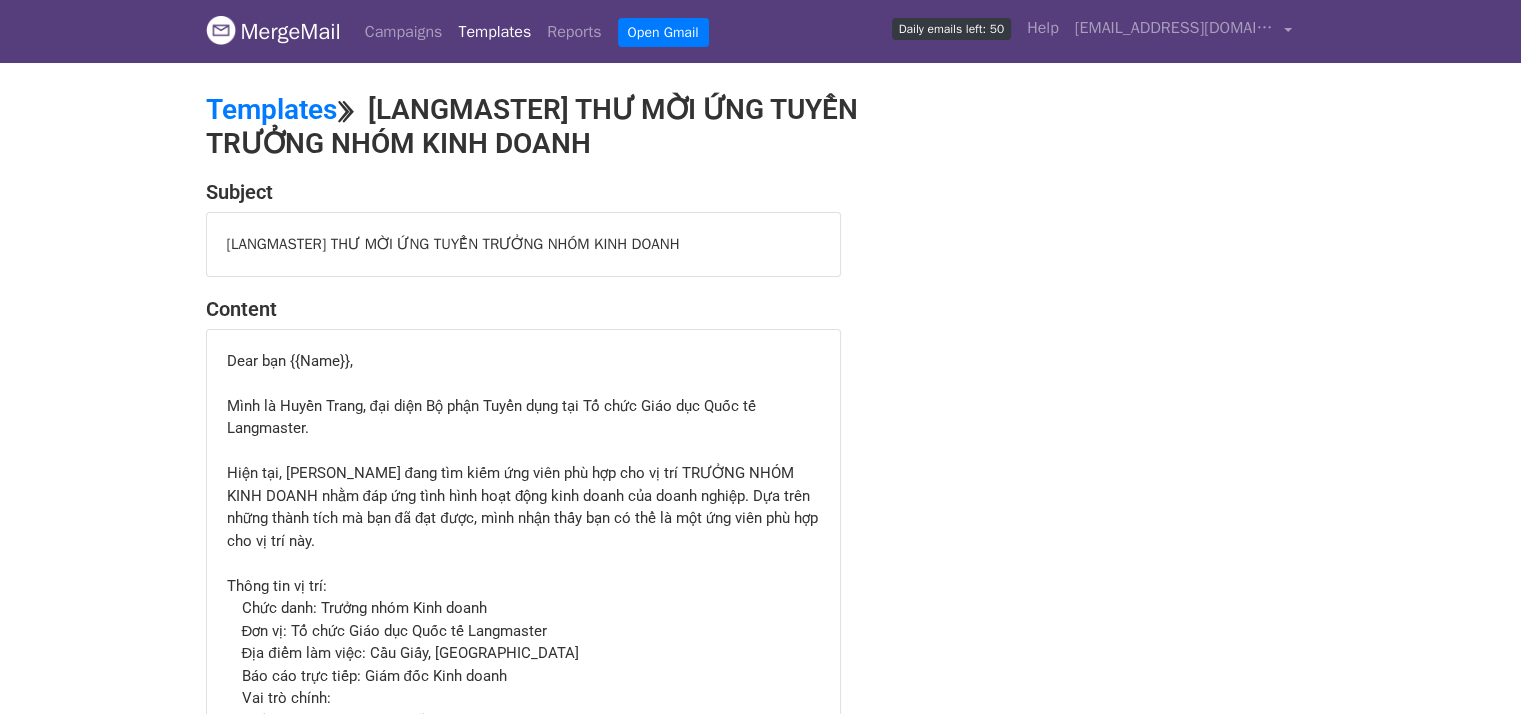 click on "Subject
[LANGMASTER] THƯ MỜI ỨNG TUYỂN TRƯỞNG NHÓM KINH DOANH
Content
Dear bạn {{Name}},
Mình là Huyền Trang, đại diện Bộ phận Tuyển dụng tại Tổ chức Giáo dục Quốc tế Langmaster.
Hiện tại, Langmaster đang tìm kiếm ứng viên phù hợp cho vị trí TRƯỞNG NHÓM KINH DOANH nhằm đáp ứng tình hình hoạt động kinh doanh của doanh nghiệp. Dựa trên những thành tích mà bạn đã đạt được, mình nhận thấy bạn có thể là một ứng viên phù hợp cho vị trí này.
Thông tin vị trí:
Chức danh: Trưởng nhóm Kinh doanh
Đơn vị: Tổ chức Giáo dục Quốc tế Langmaster
Địa điểm làm việc: Cầu Giấy, Hà Nội
Báo cáo trực tiếp: Giám đốc Kinh doanh
Vai trò chính:
Quản lý và vận hành đội ngũ kinh doanh, quy mô 3-6 nhân sự
Chịu trách nhiệm về doanh số của đội nhóm" at bounding box center (761, 568) 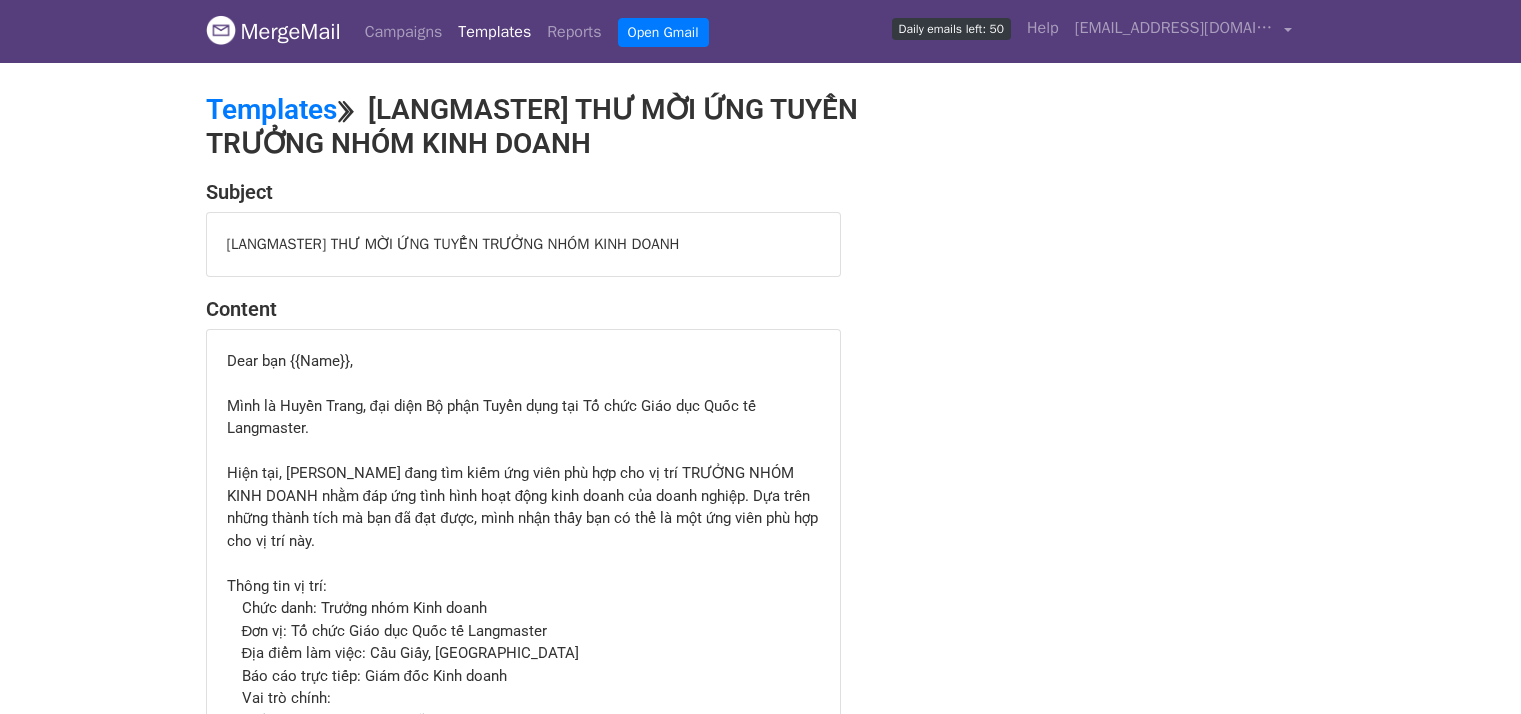 scroll, scrollTop: 0, scrollLeft: 0, axis: both 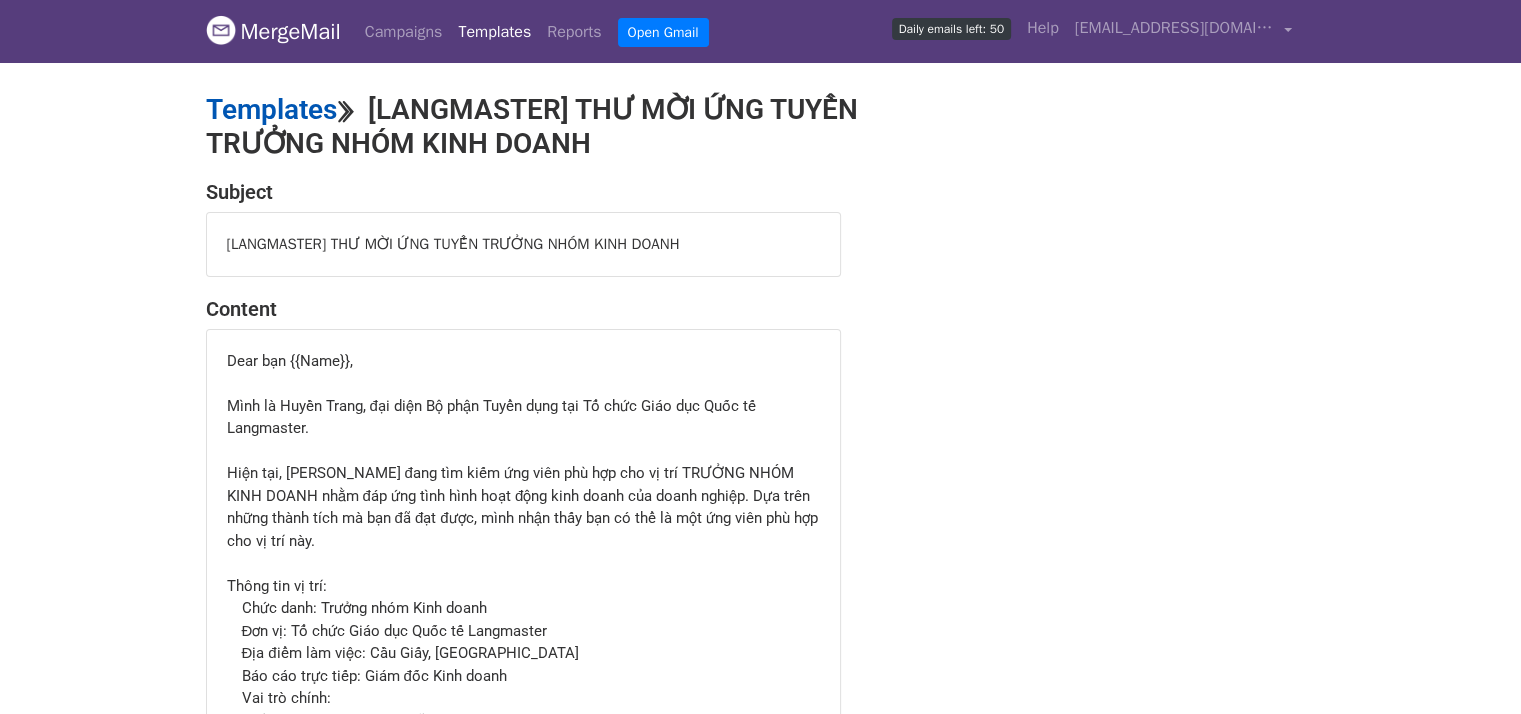 click on "Templates" at bounding box center (271, 109) 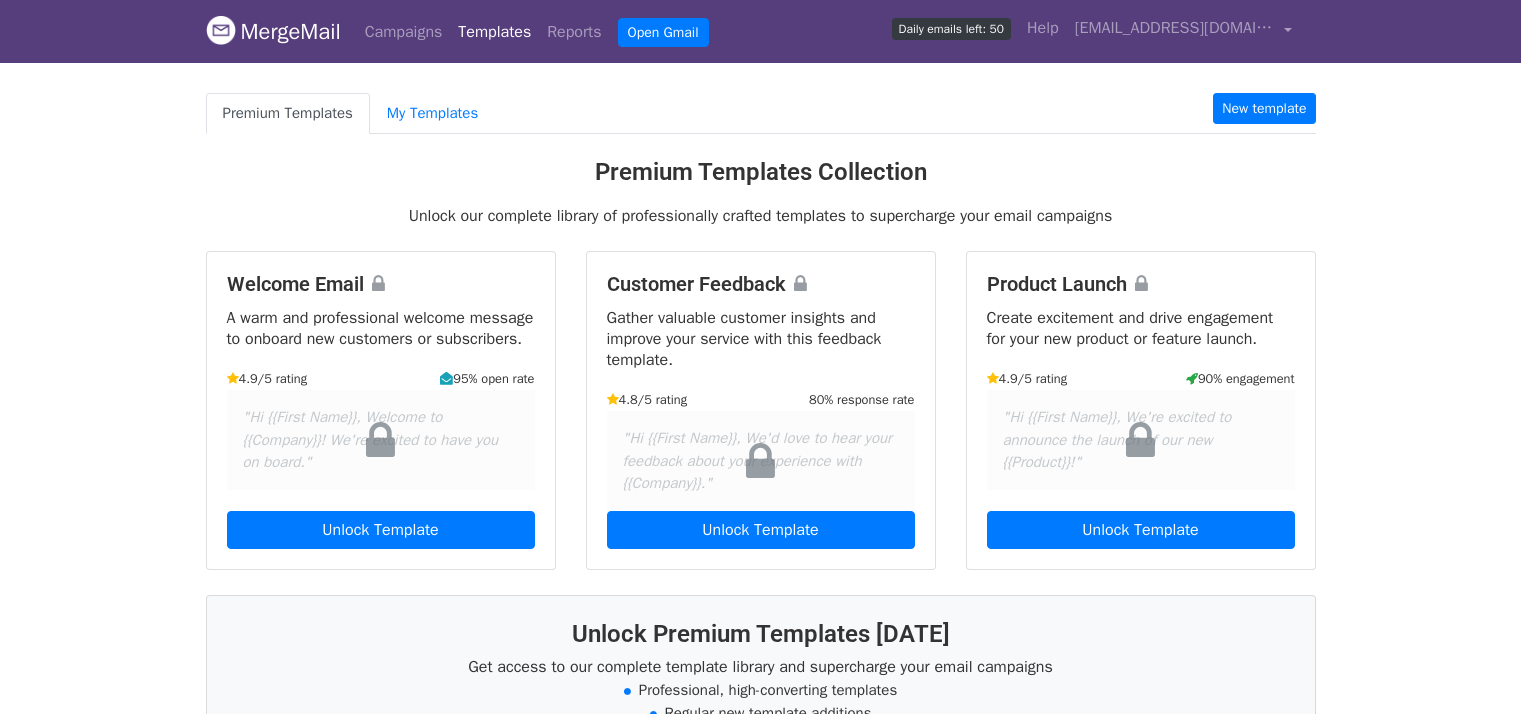 scroll, scrollTop: 0, scrollLeft: 0, axis: both 